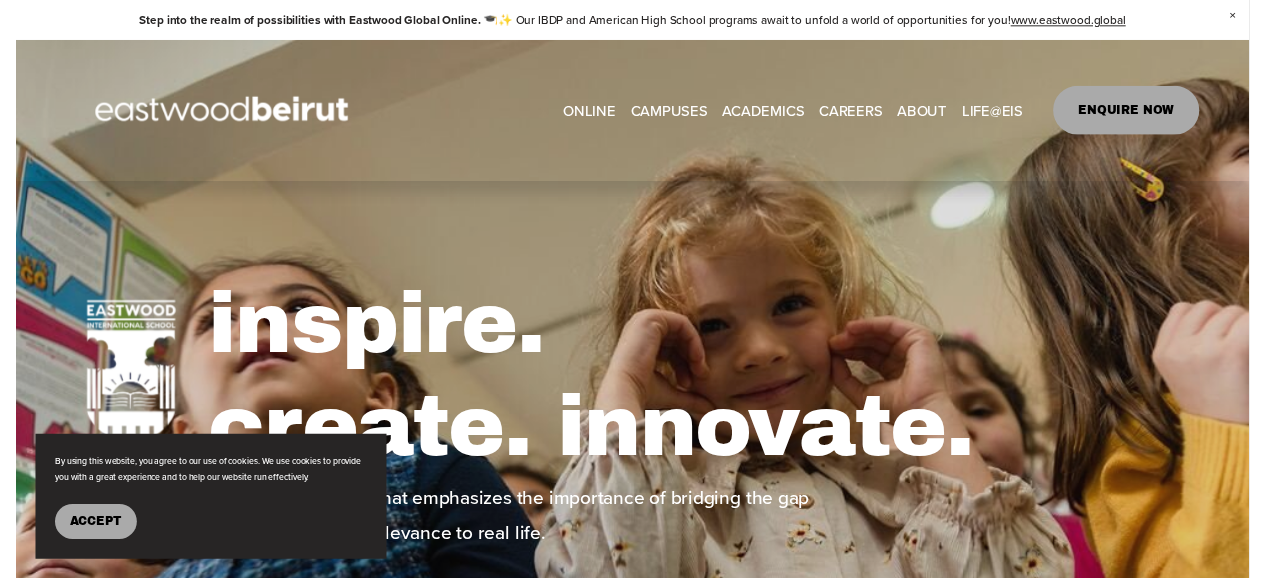scroll, scrollTop: 0, scrollLeft: 0, axis: both 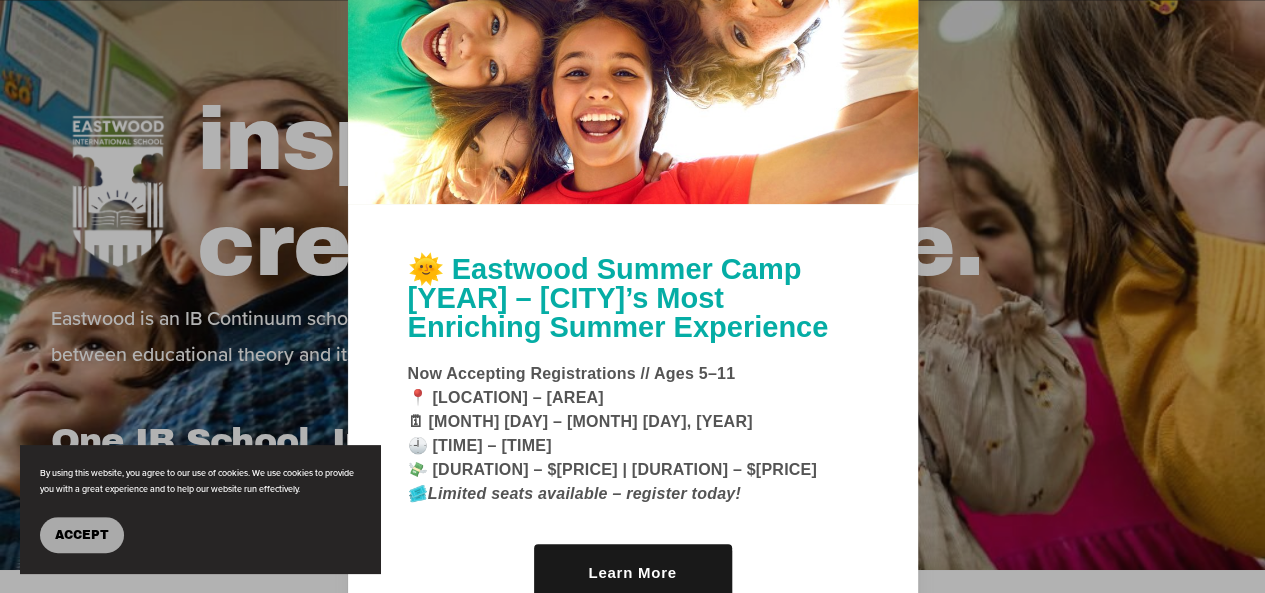 click at bounding box center [632, 296] 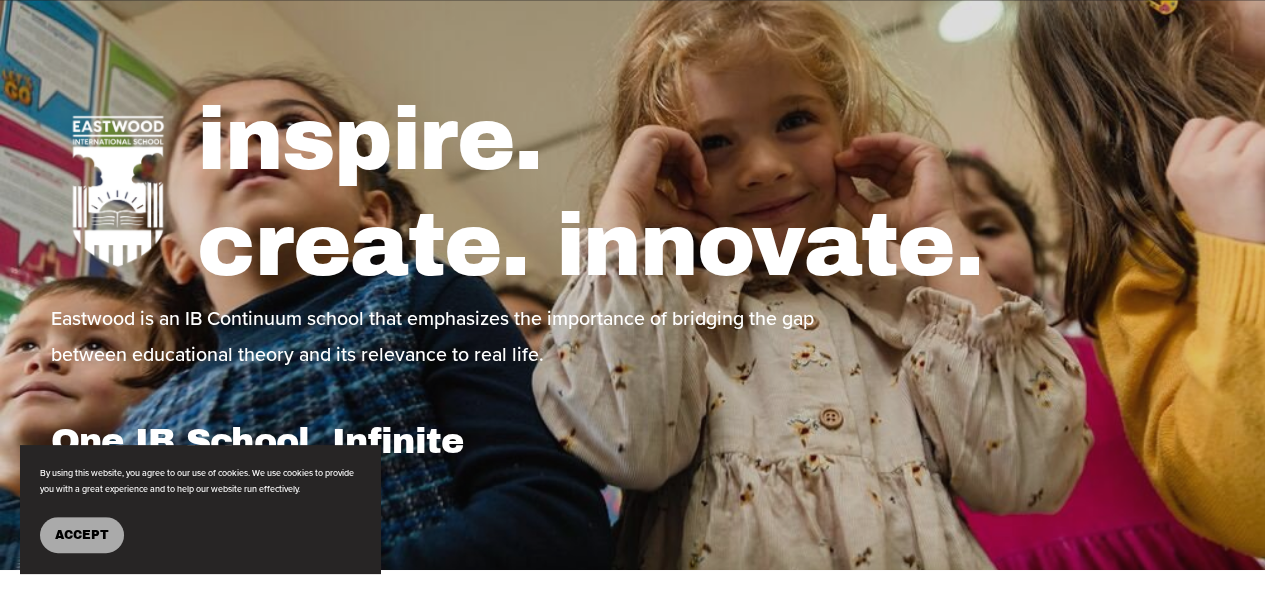 scroll, scrollTop: 0, scrollLeft: 0, axis: both 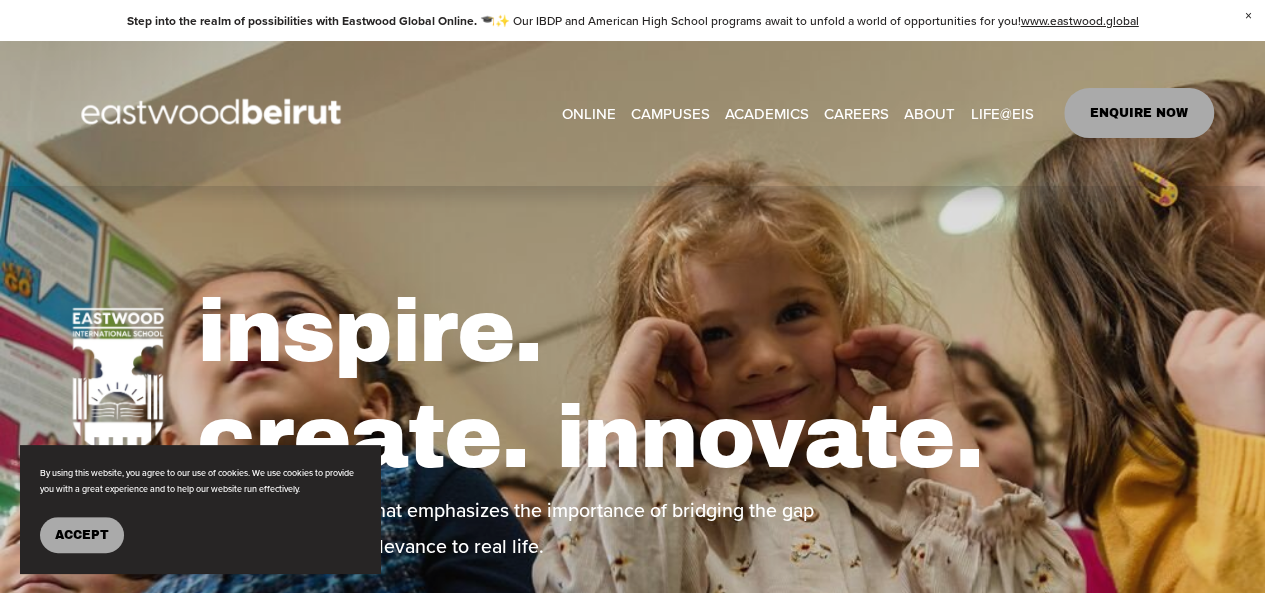 click on "CAREERS" at bounding box center [856, 113] 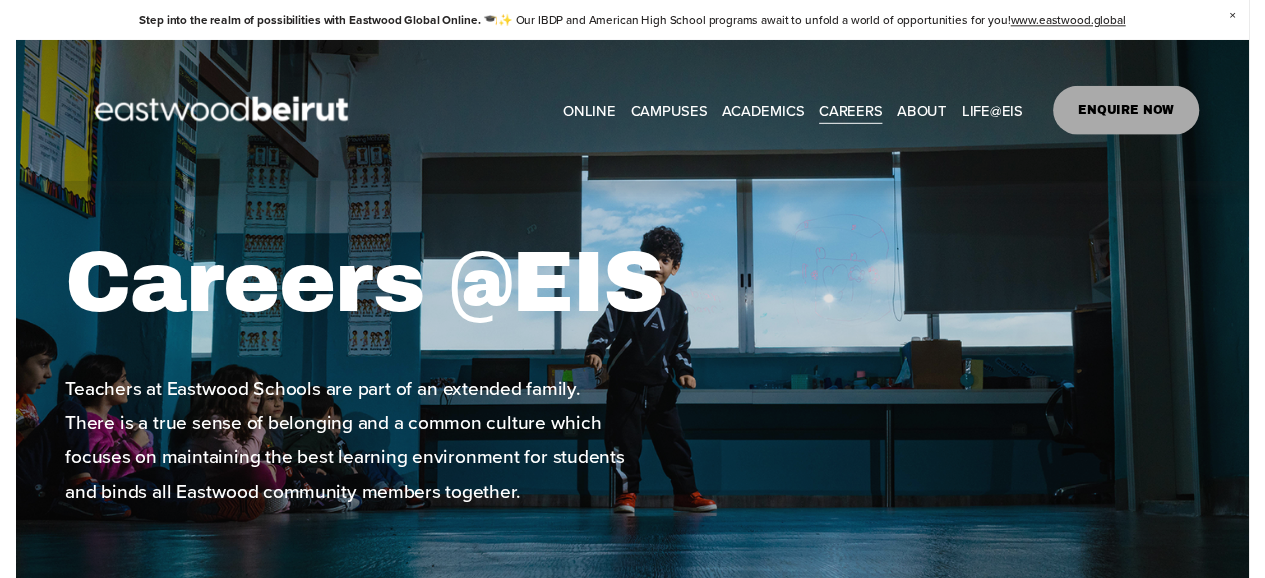 scroll, scrollTop: 0, scrollLeft: 0, axis: both 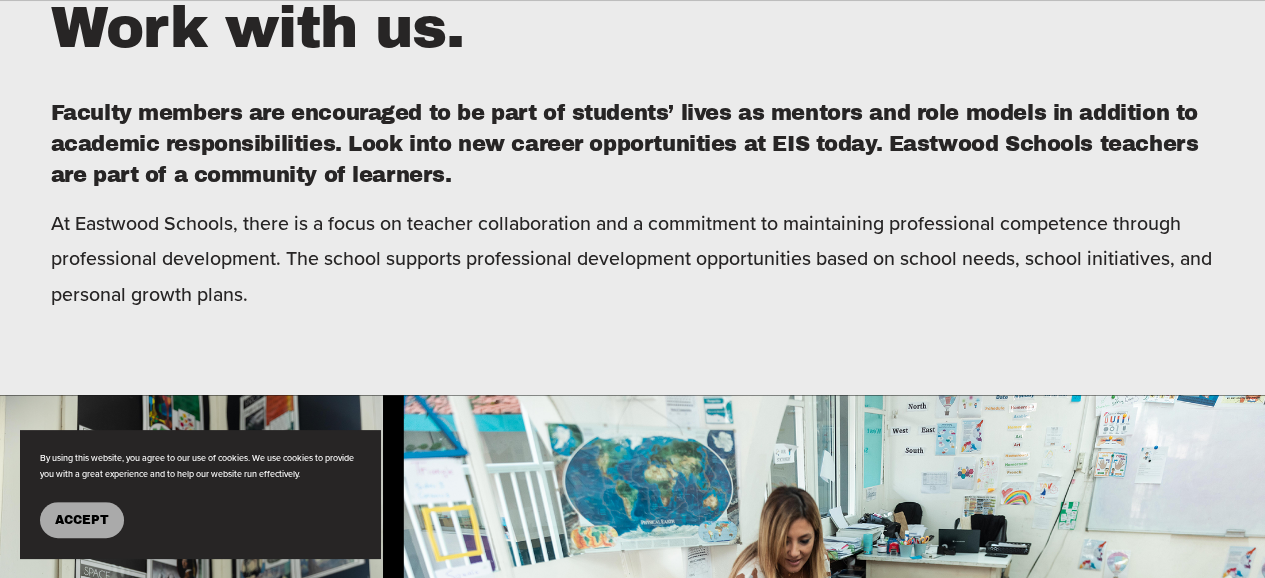 click on "Accept" at bounding box center (82, 520) 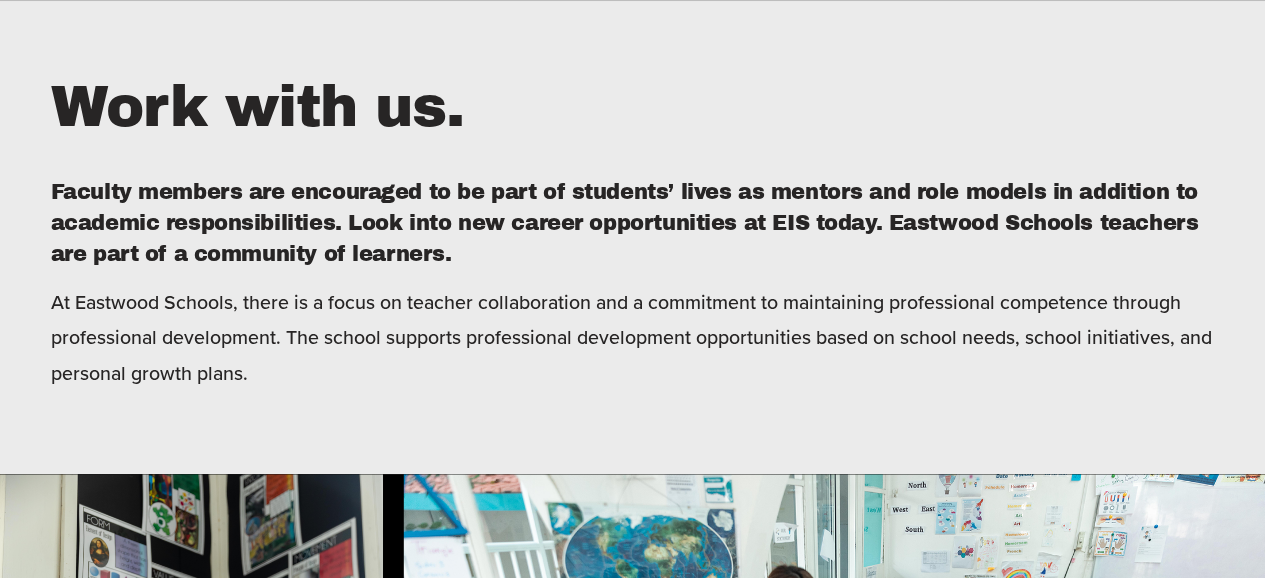 scroll, scrollTop: 619, scrollLeft: 0, axis: vertical 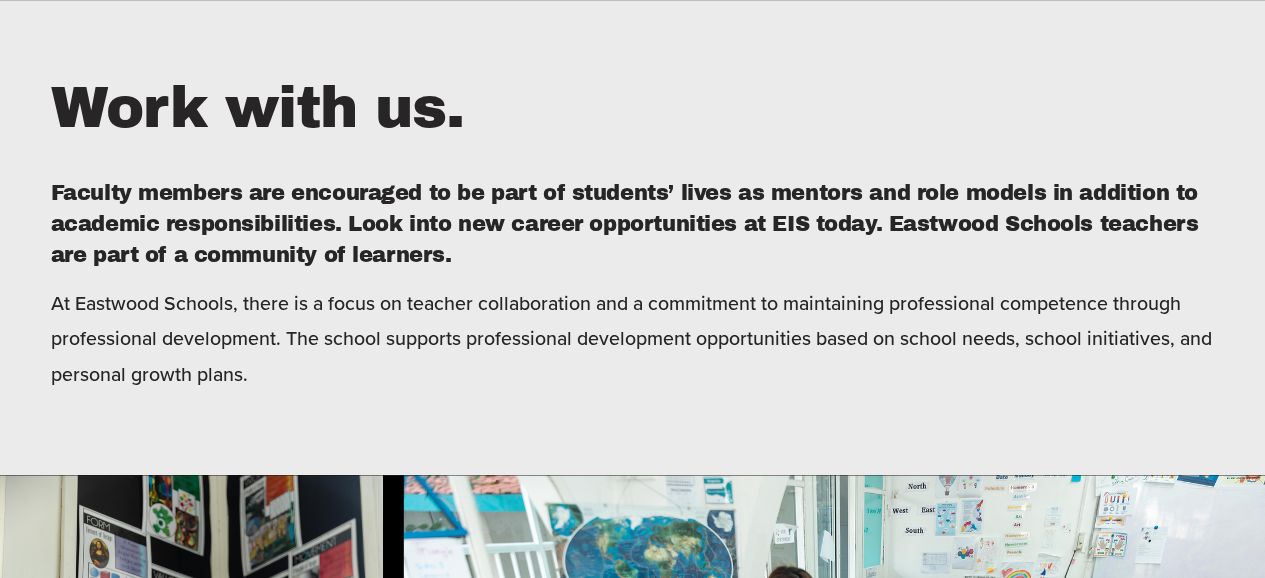 click on "Work with us." at bounding box center [633, 108] 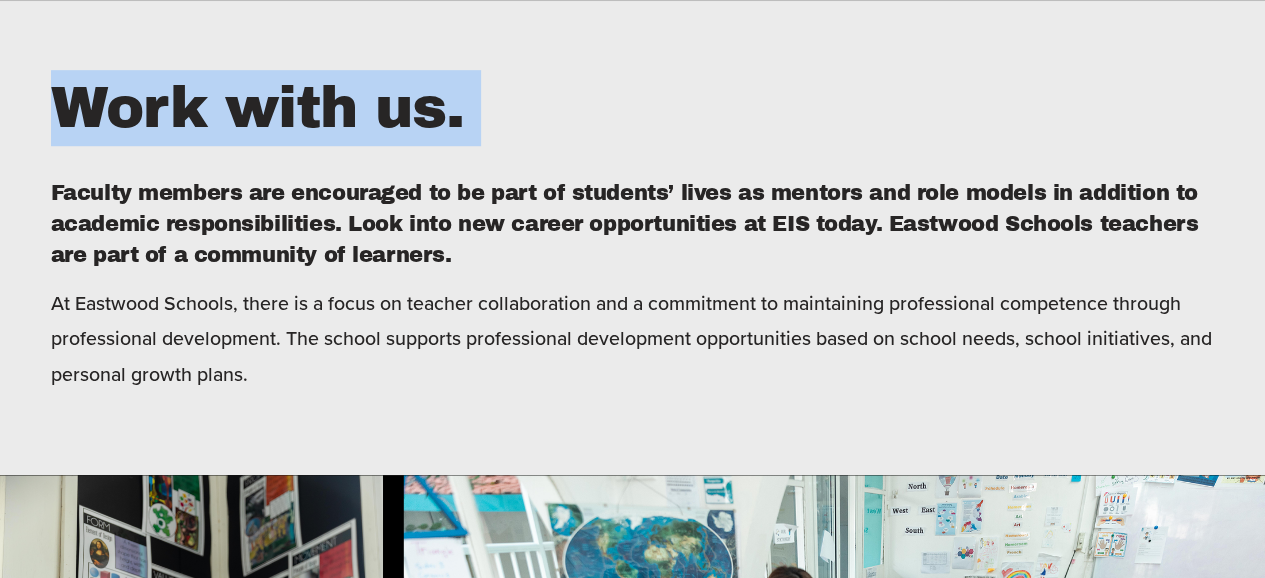 click on "Work with us." at bounding box center (633, 108) 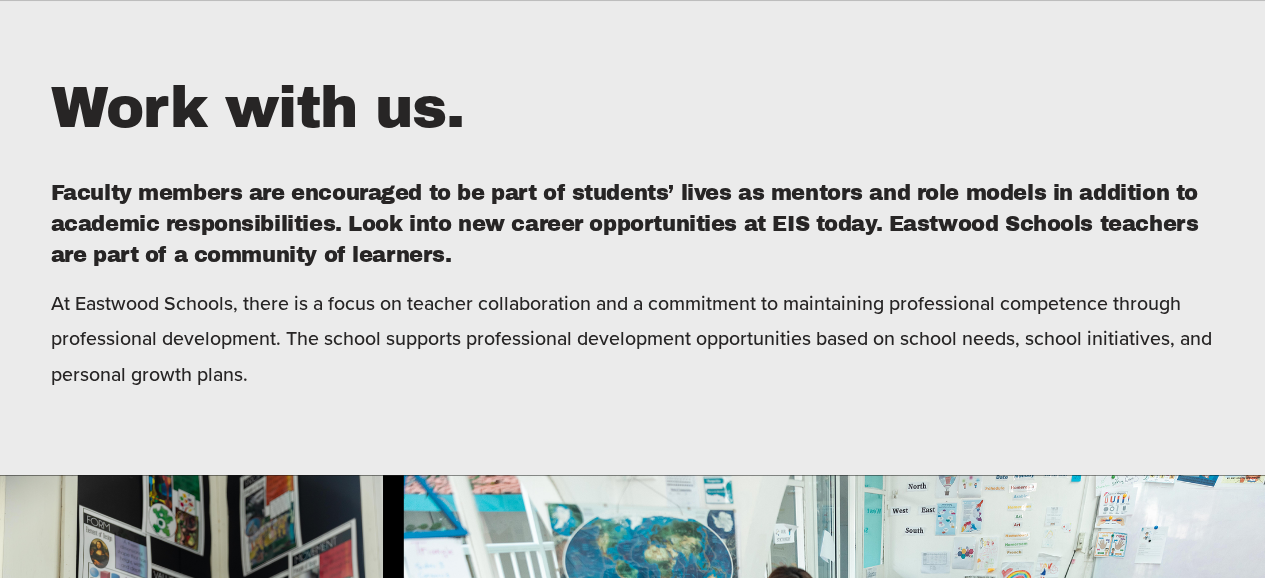 click on "Faculty members are encouraged to be part of students’ lives as mentors and role models in addition to academic responsibilities. Look into new career opportunities at EIS today. Eastwood Schools teachers are part of a community of learners." at bounding box center [633, 224] 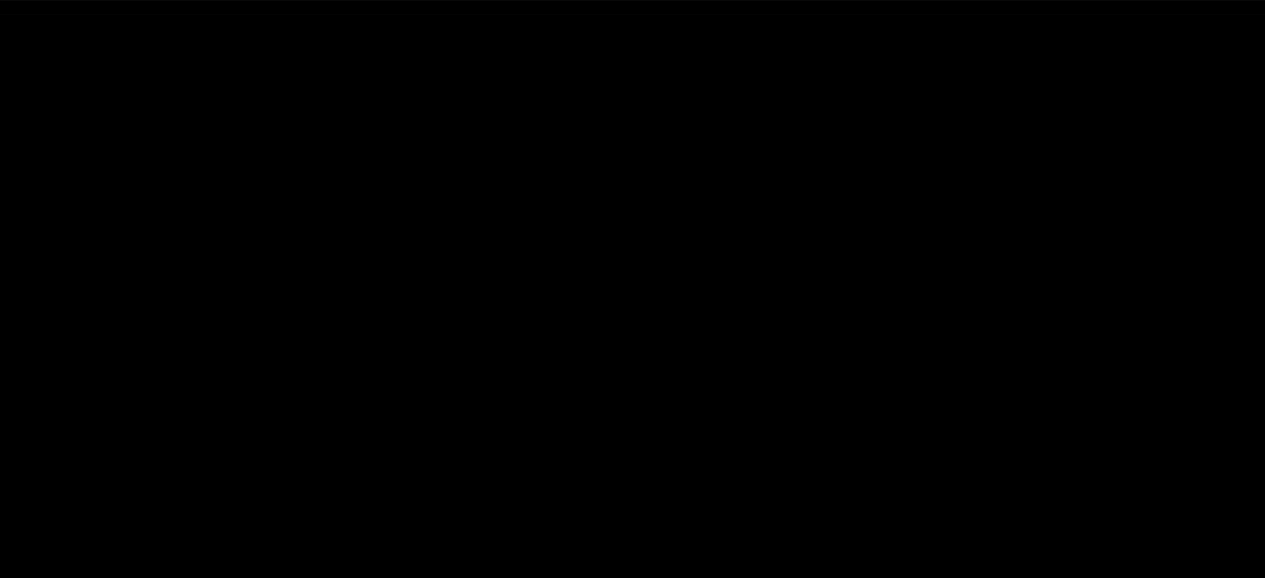 scroll, scrollTop: 4316, scrollLeft: 0, axis: vertical 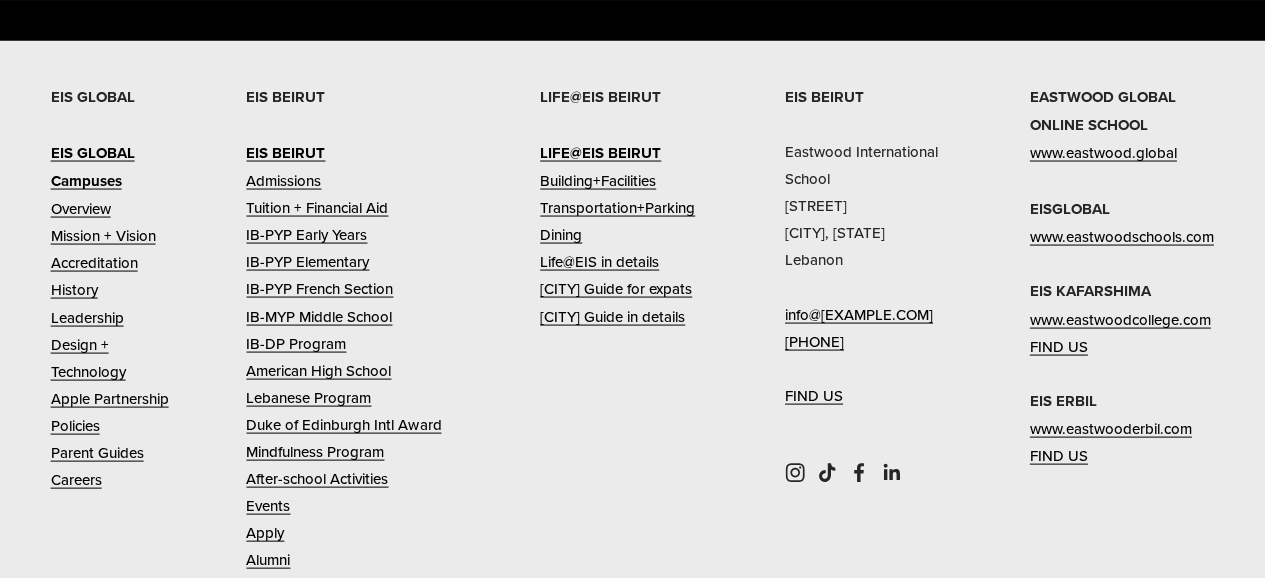 click on "Beirut Guide for expats" at bounding box center (616, 287) 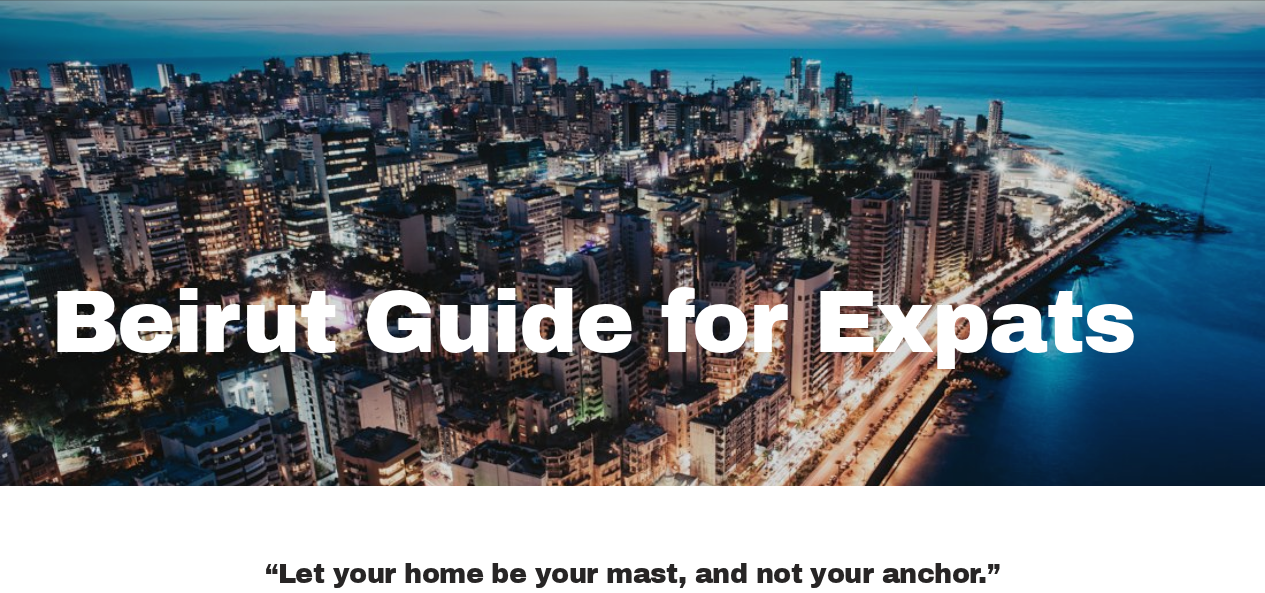 scroll, scrollTop: 197, scrollLeft: 0, axis: vertical 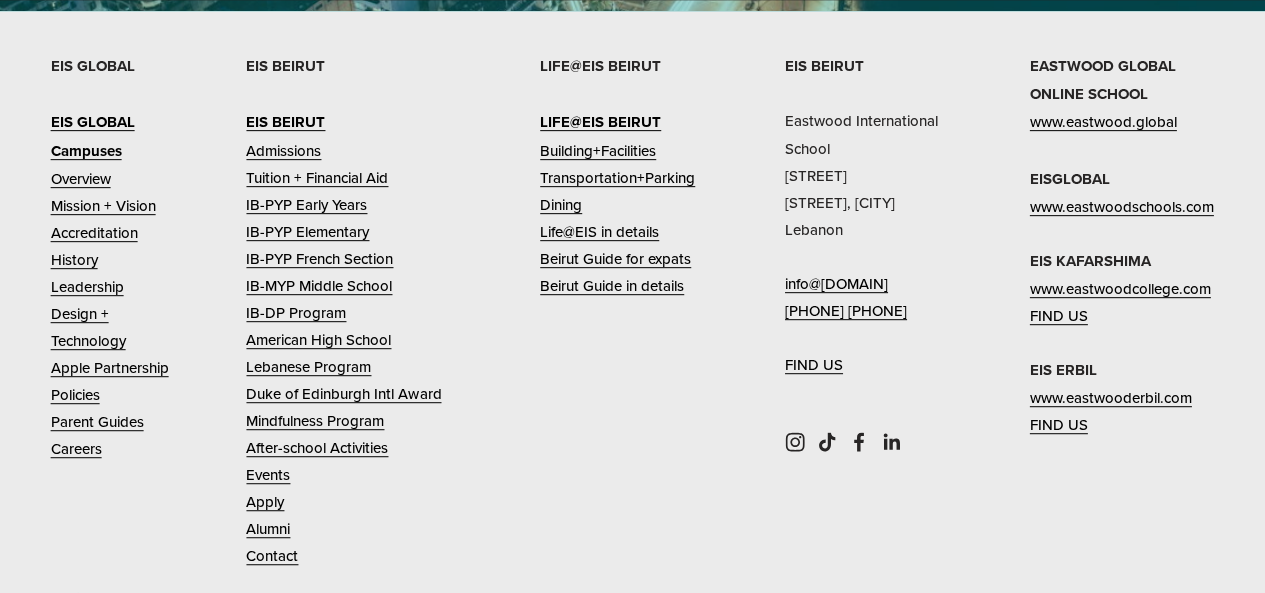 click on "IB-PYP French Section" at bounding box center (319, 258) 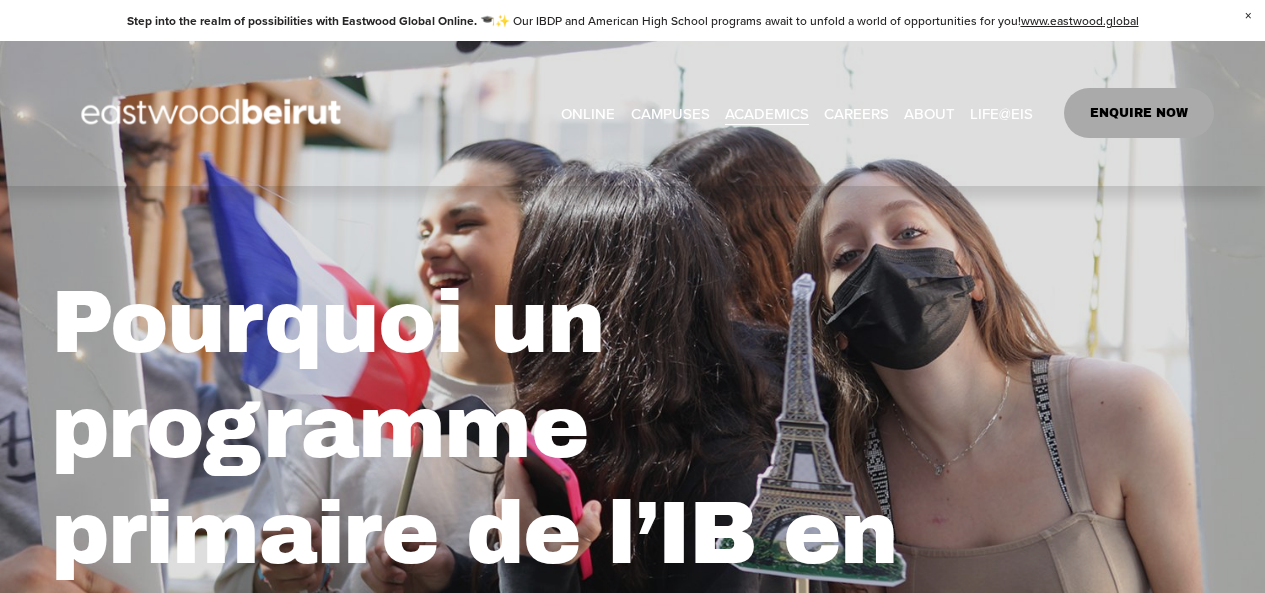 scroll, scrollTop: 0, scrollLeft: 0, axis: both 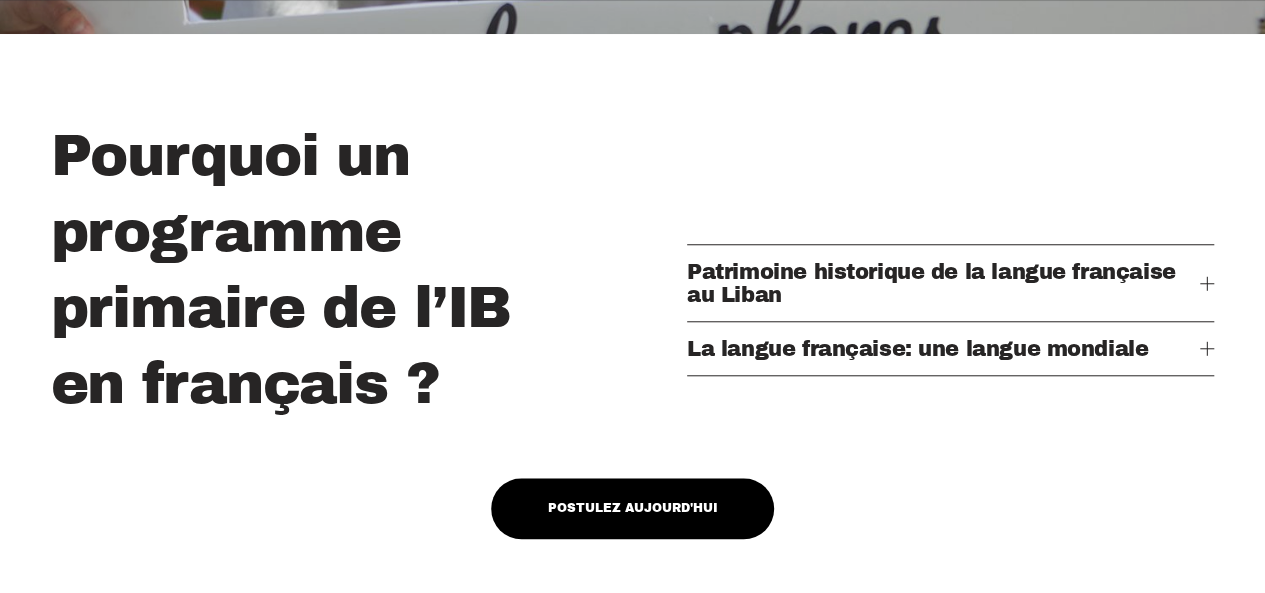 click on "Pourquoi un programme primaire de l’IB en français ?
Patrimoine historique de la langue française au Liban
La langue française: une langue mondiale
France Diplomatie. https://www.diplomatie.gouv.fr/en/ Organisation Internationale de la Francophonie. (2018). La Langue Française dans le monde. http://observatoire.francophonie.org/2018/synthese.pdf" at bounding box center [632, 328] 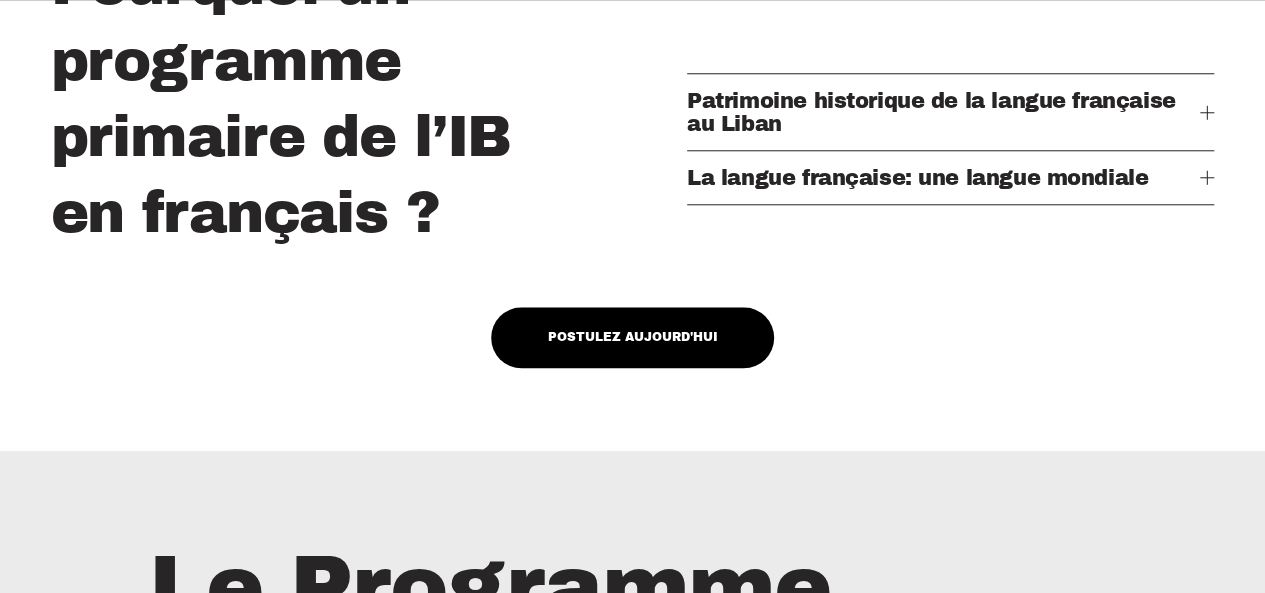 scroll, scrollTop: 909, scrollLeft: 0, axis: vertical 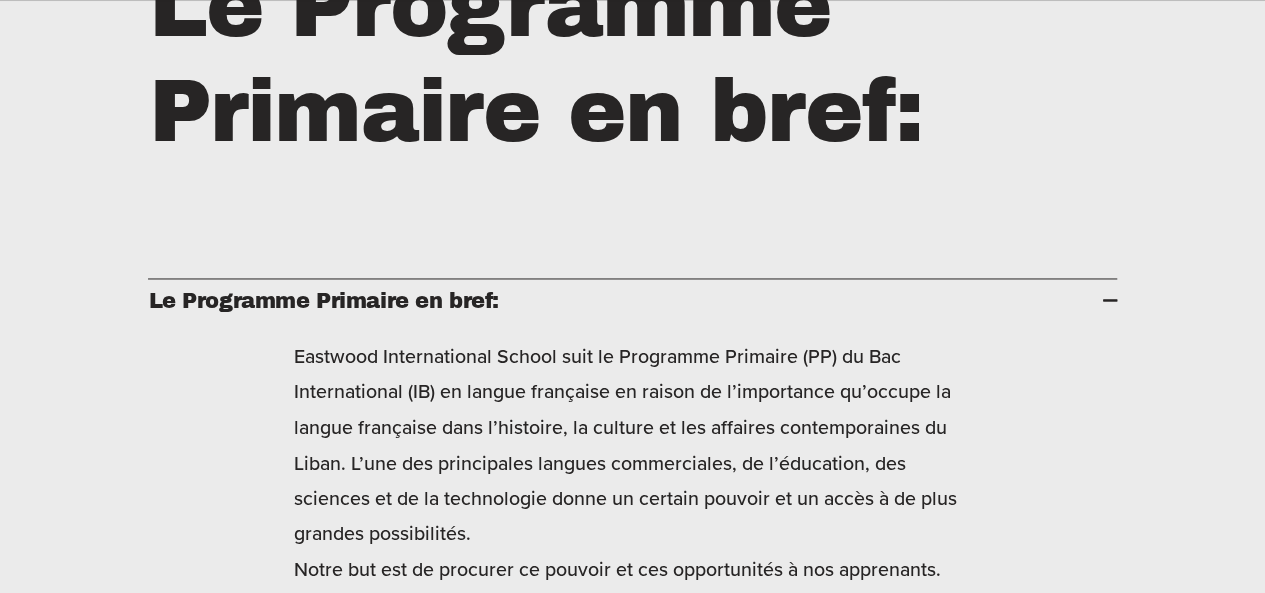 click on "Eastwood International School suit le Programme Primaire (PP) du Bac International (IB) en langue française en raison de l’importance qu’occupe la langue française dans l’histoire, la culture et les affaires contemporaines du Liban. L’une des principales langues commerciales, de l’éducation, des sciences et de la technologie donne un certain pouvoir et un accès à de plus grandes possibilités. Notre but est de procurer ce pouvoir et ces opportunités à nos apprenants. À partir du moment où l’objectif est de bâtir un monde meilleur, la méthode à travers sa philosophie qui est particulièrement expérimentale, donne la priorité à la personne de l’apprenant et à sa sociabilité." at bounding box center (633, 515) 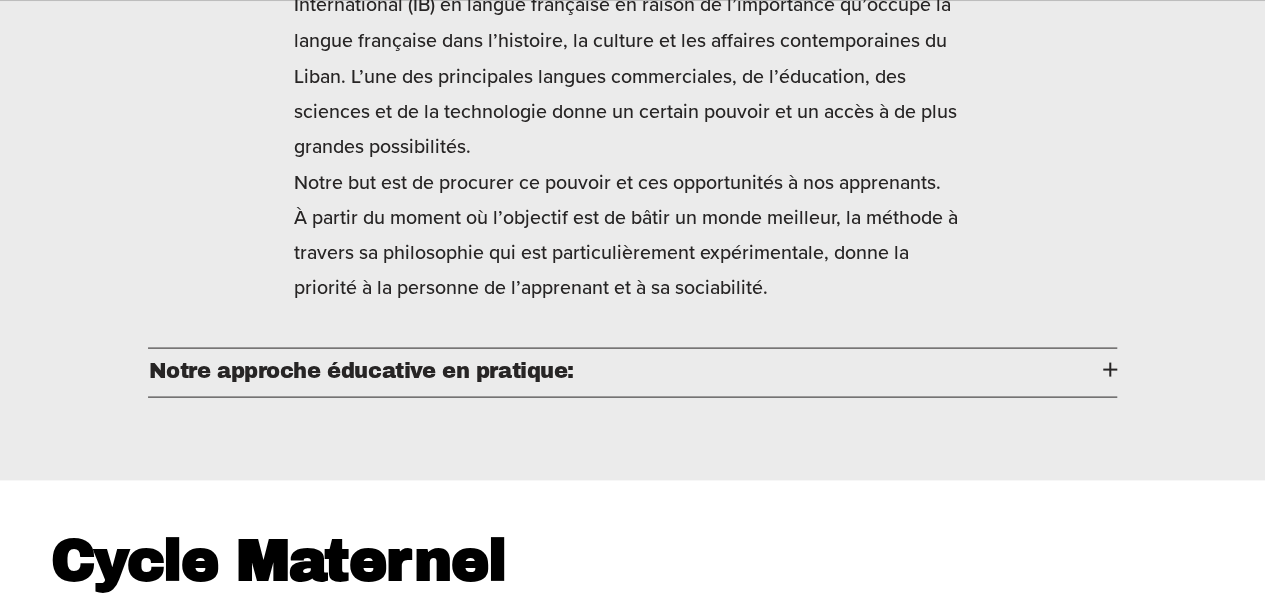 click on "Notre approche éducative en pratique:" at bounding box center (625, 369) 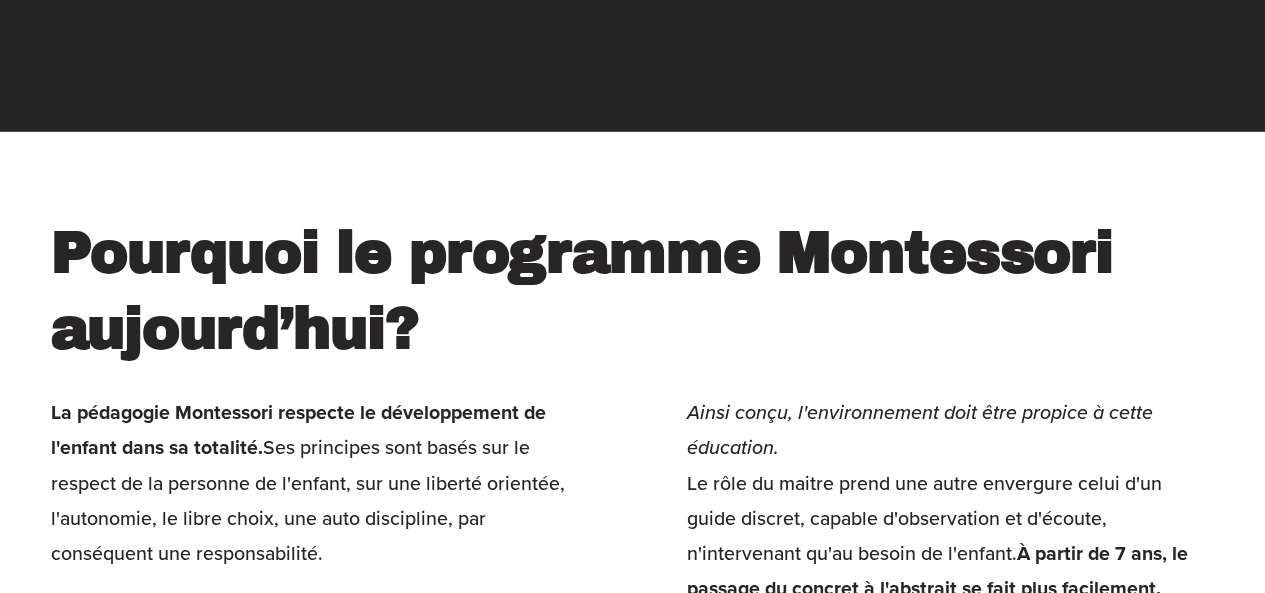 scroll, scrollTop: 3335, scrollLeft: 0, axis: vertical 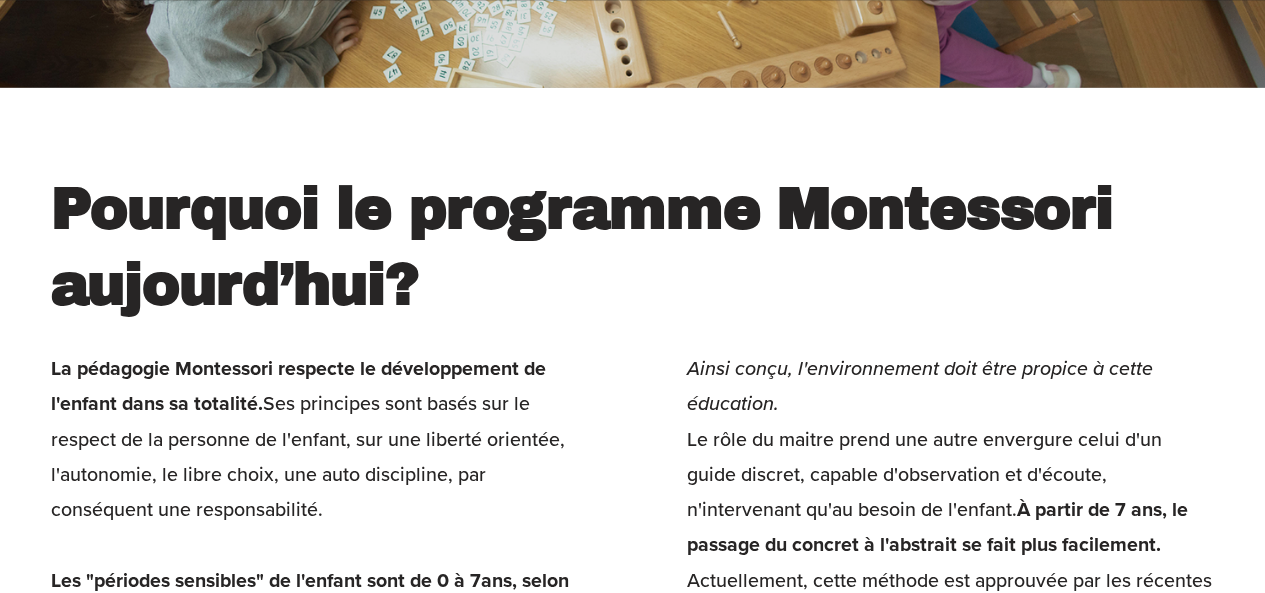 click on "Pourquoi le programme Montessori aujourd’hui?" at bounding box center (633, 247) 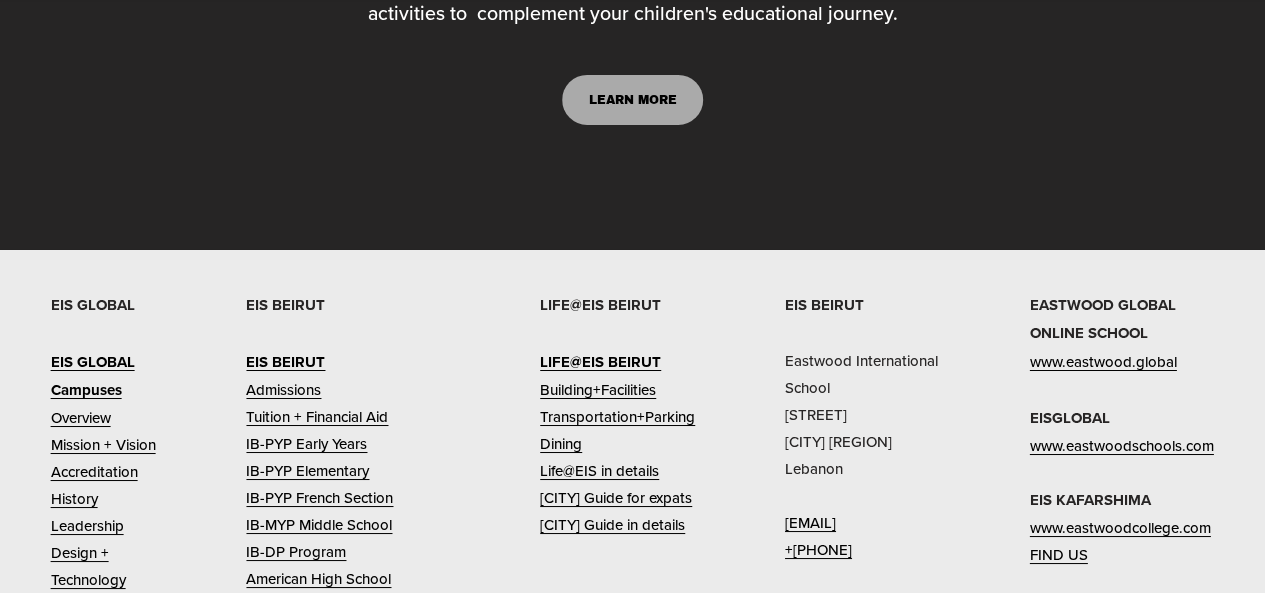 scroll, scrollTop: 7245, scrollLeft: 0, axis: vertical 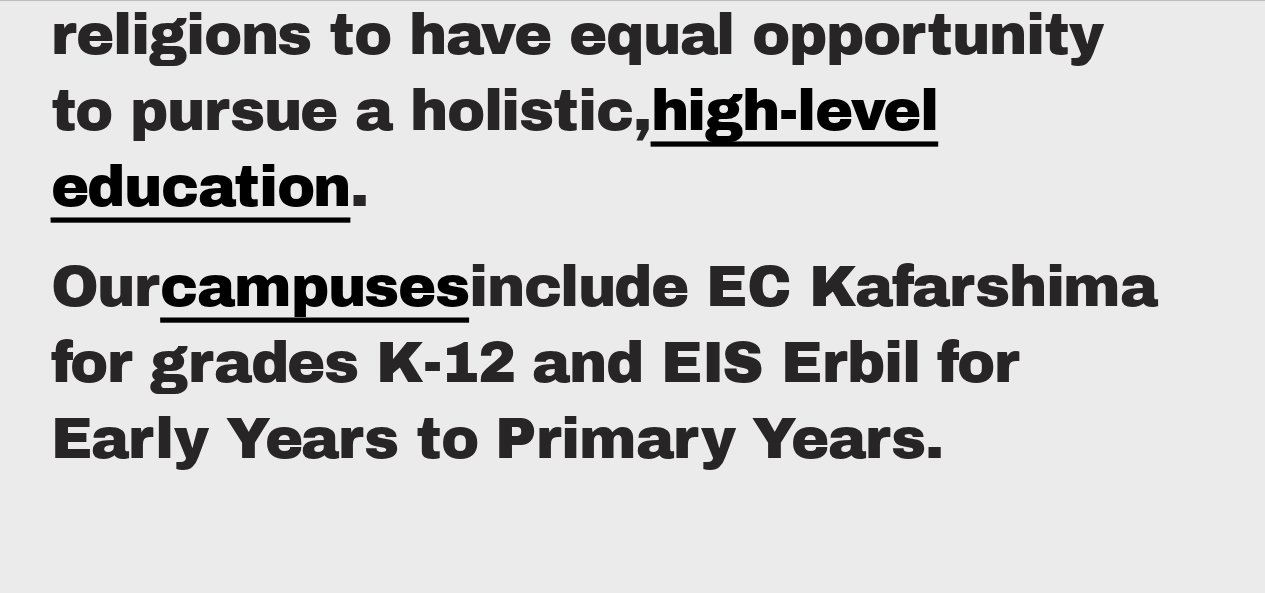 click on "Our campuses include EC Kafarshima for grades K-12 and EIS Erbil for Early Years to Primary Years." at bounding box center (608, 363) 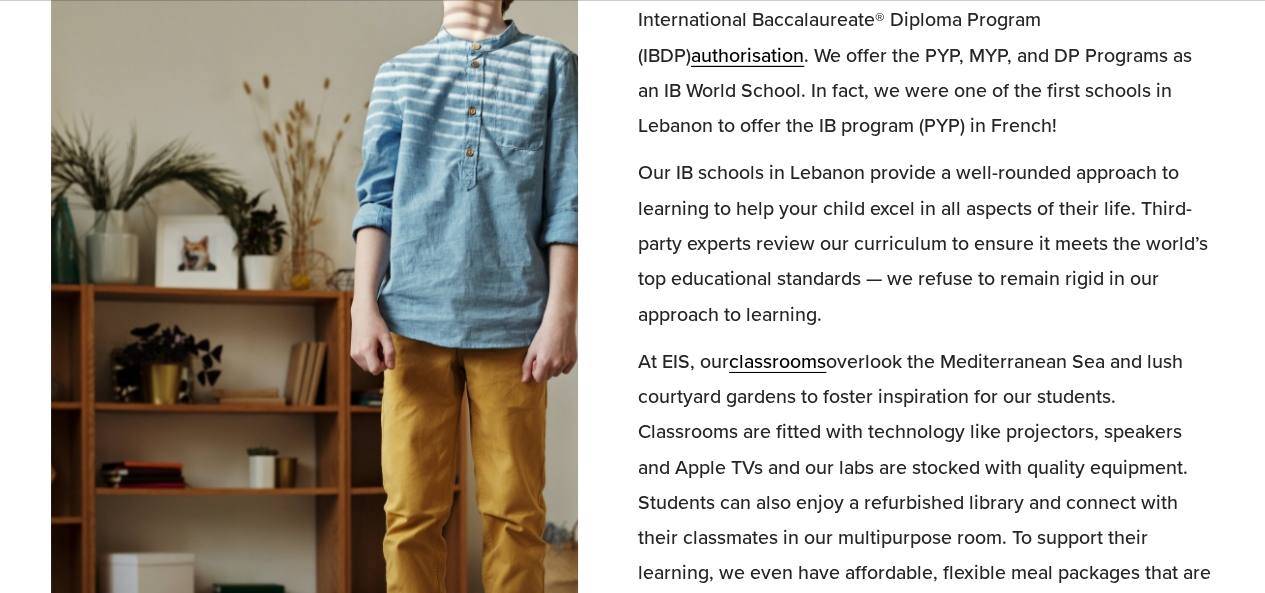 scroll, scrollTop: 3232, scrollLeft: 0, axis: vertical 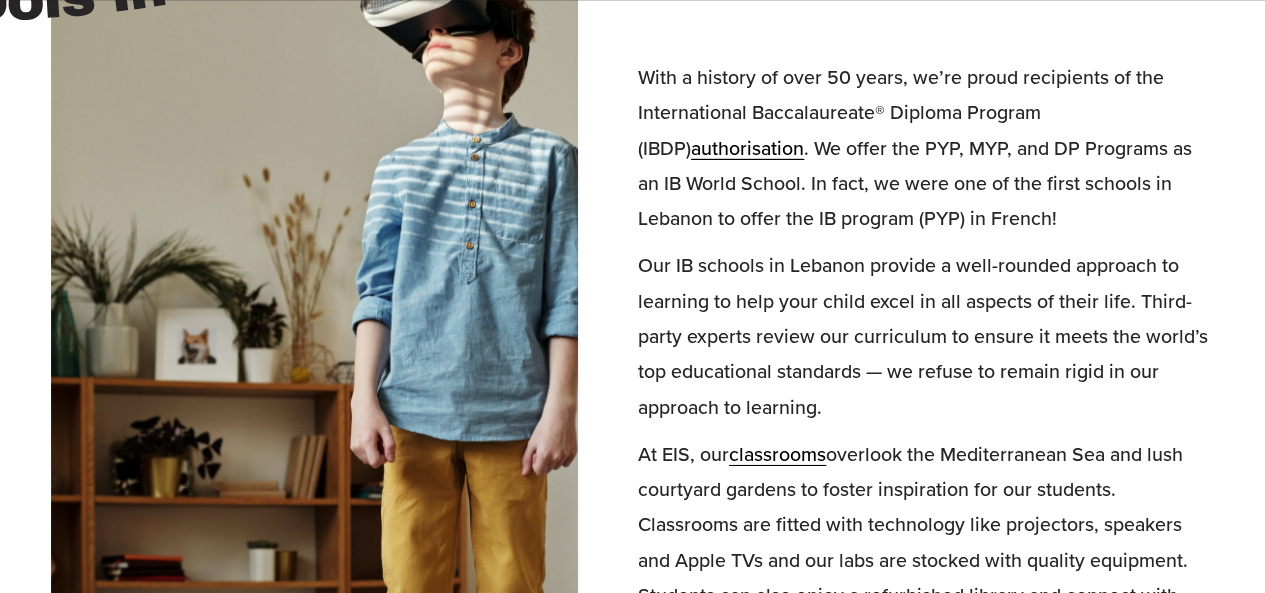 click on "Our IB schools in Lebanon provide a well-rounded approach to learning to help your child excel in all aspects of their life. Third-party experts review our curriculum to ensure it meets the world’s top educational standards — we refuse to remain rigid in our approach to learning." at bounding box center [926, 336] 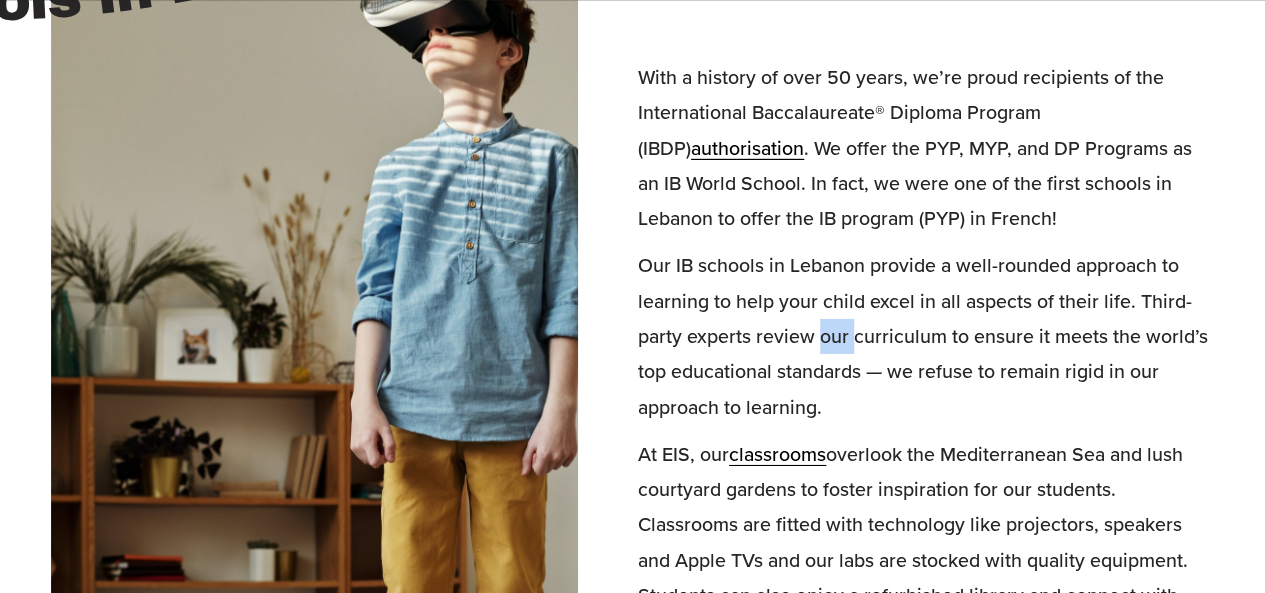 click on "Our IB schools in Lebanon provide a well-rounded approach to learning to help your child excel in all aspects of their life. Third-party experts review our curriculum to ensure it meets the world’s top educational standards — we refuse to remain rigid in our approach to learning." at bounding box center [926, 336] 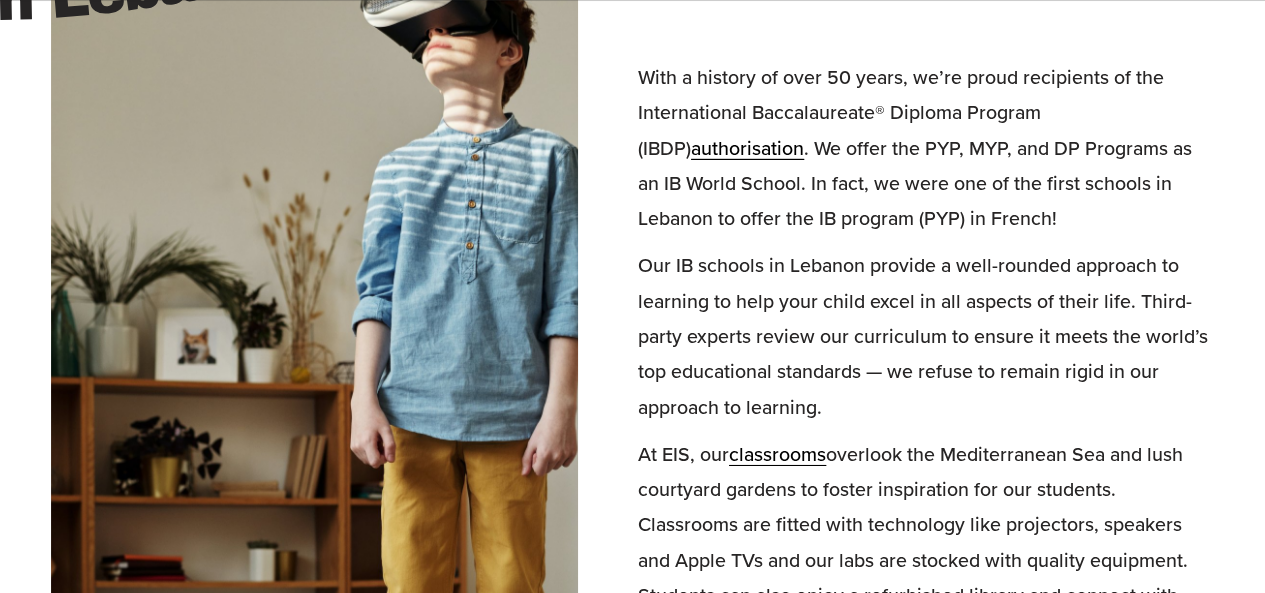 click on "Our IB schools in Lebanon provide a well-rounded approach to learning to help your child excel in all aspects of their life. Third-party experts review our curriculum to ensure it meets the world’s top educational standards — we refuse to remain rigid in our approach to learning." at bounding box center [926, 336] 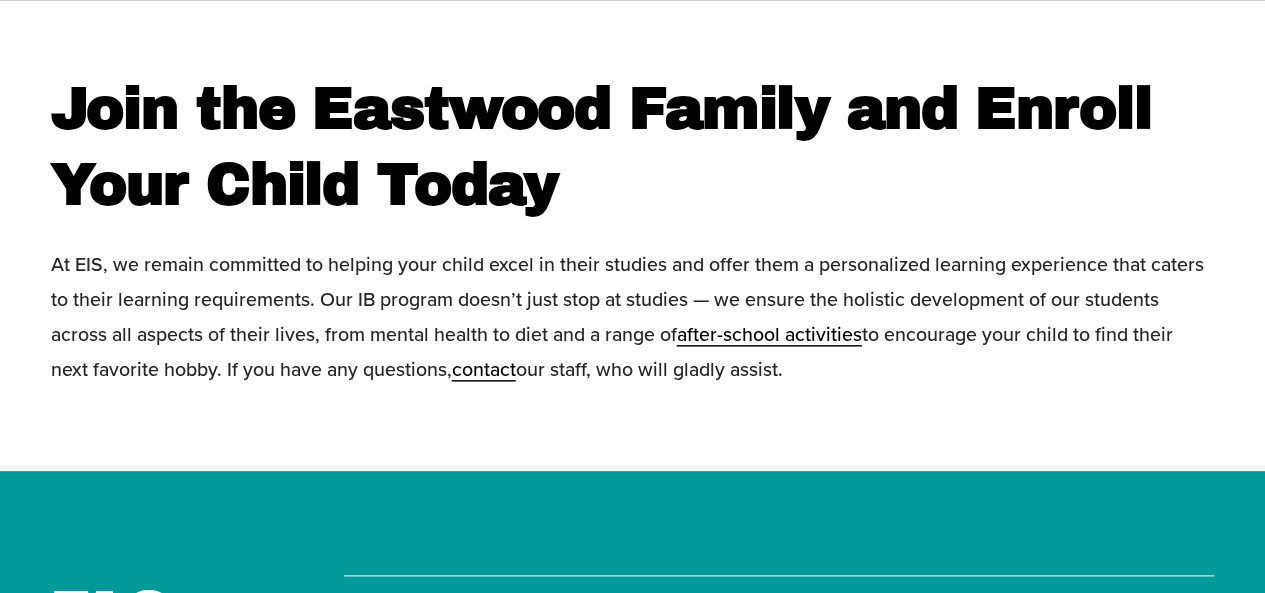 scroll, scrollTop: 4745, scrollLeft: 0, axis: vertical 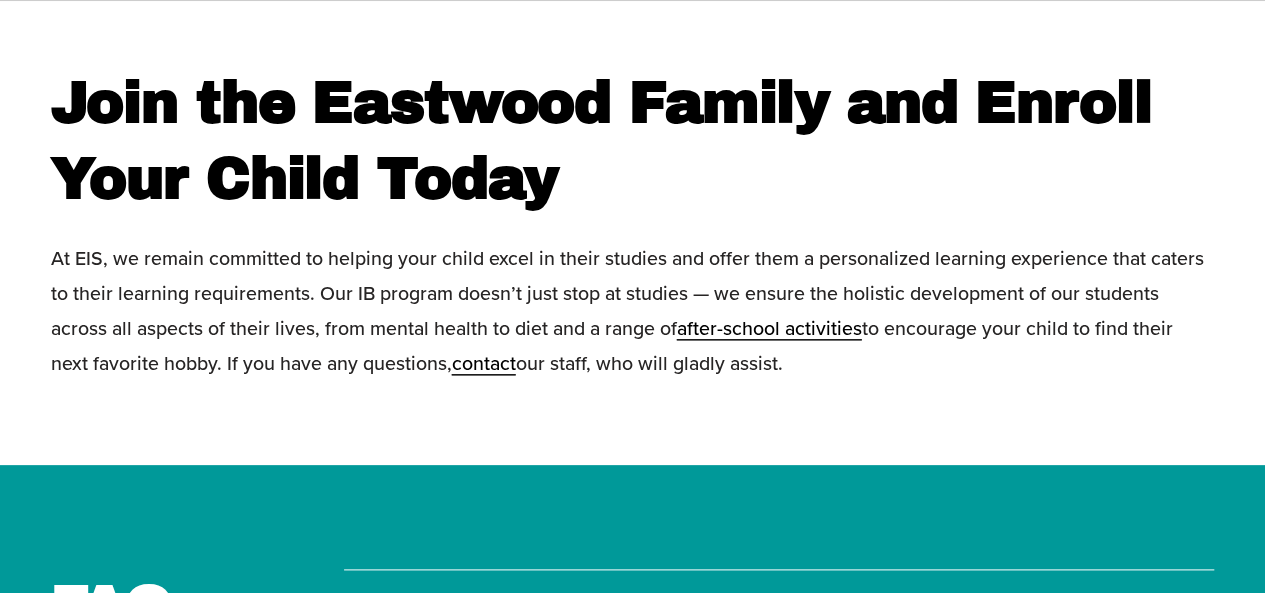 click on "At EIS, we remain committed to helping your child excel in their studies and offer them a personalized learning experience that caters to their learning requirements. Our IB program doesn’t just stop at studies — we ensure the holistic development of our students across all aspects of their lives, from mental health to diet and a range of after-school activities to encourage your child to find their next favorite hobby. If you have any questions, contact our staff, who will gladly assist." at bounding box center (633, 311) 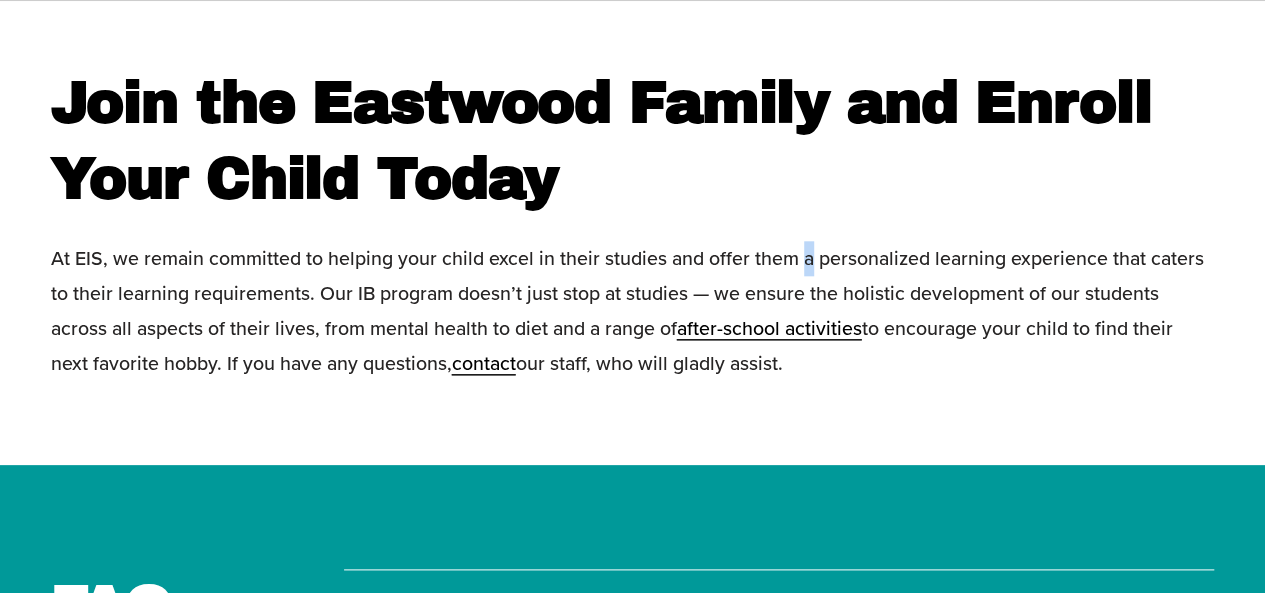 click on "At EIS, we remain committed to helping your child excel in their studies and offer them a personalized learning experience that caters to their learning requirements. Our IB program doesn’t just stop at studies — we ensure the holistic development of our students across all aspects of their lives, from mental health to diet and a range of after-school activities to encourage your child to find their next favorite hobby. If you have any questions, contact our staff, who will gladly assist." at bounding box center [633, 311] 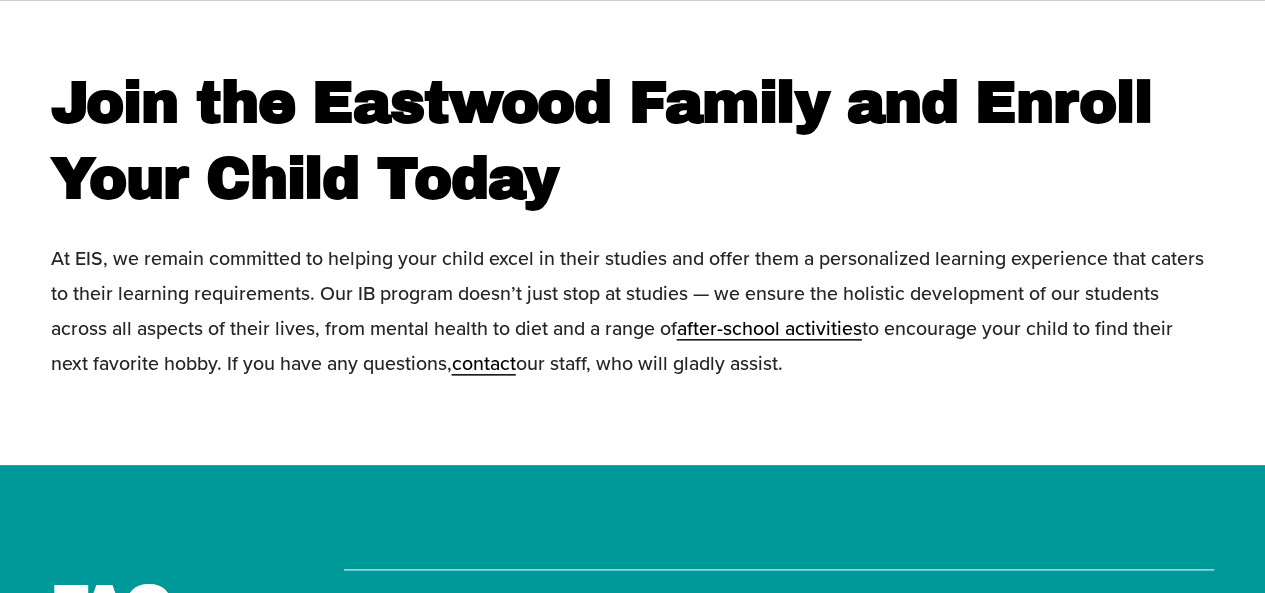 click on "At EIS, we remain committed to helping your child excel in their studies and offer them a personalized learning experience that caters to their learning requirements. Our IB program doesn’t just stop at studies — we ensure the holistic development of our students across all aspects of their lives, from mental health to diet and a range of after-school activities to encourage your child to find their next favorite hobby. If you have any questions, contact our staff, who will gladly assist." at bounding box center [633, 311] 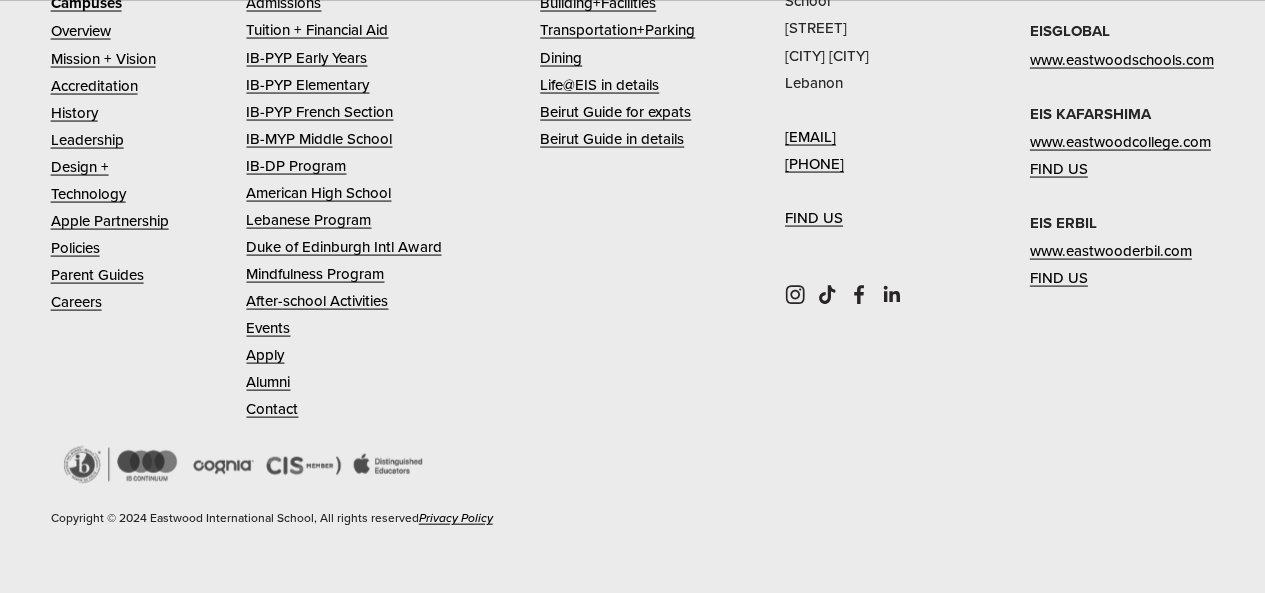 scroll, scrollTop: 5754, scrollLeft: 0, axis: vertical 